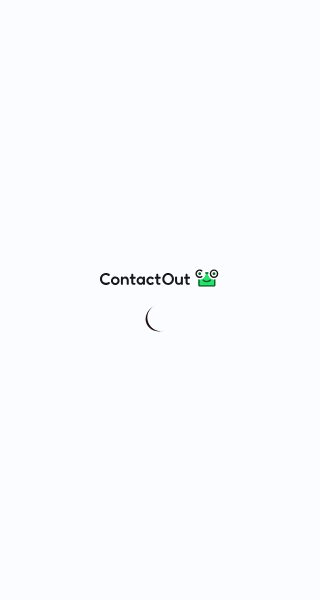 scroll, scrollTop: 0, scrollLeft: 0, axis: both 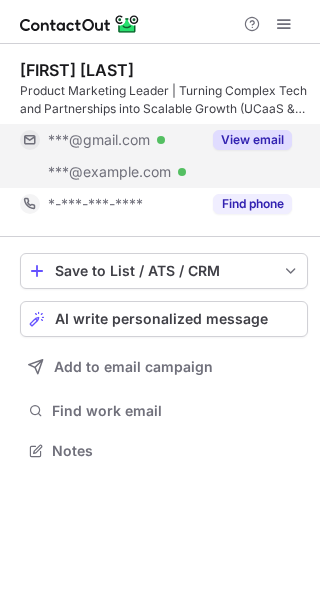 click on "View email" at bounding box center (252, 140) 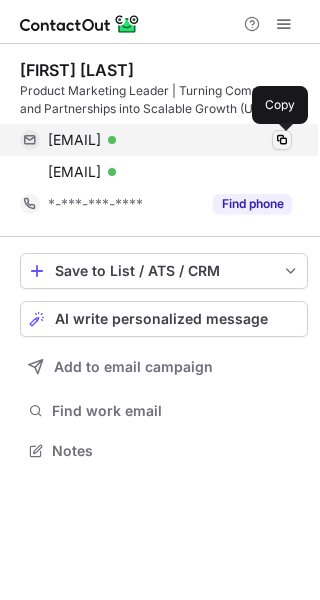 click at bounding box center [282, 140] 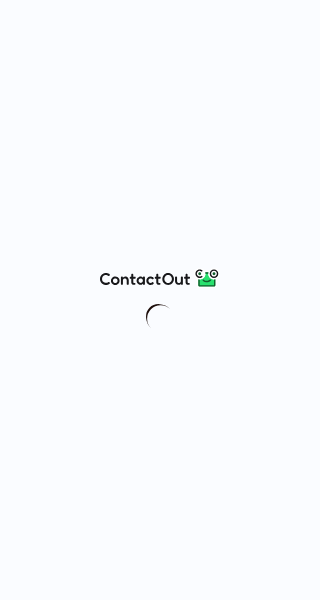 scroll, scrollTop: 0, scrollLeft: 0, axis: both 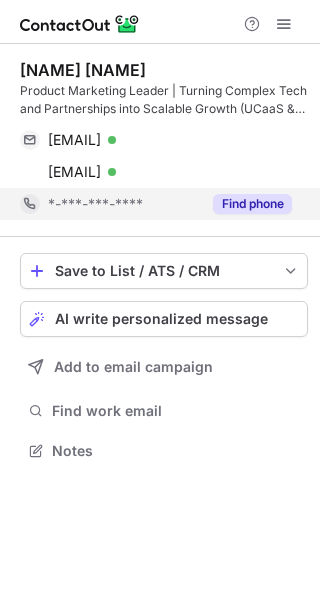 click on "Find phone" at bounding box center [252, 204] 